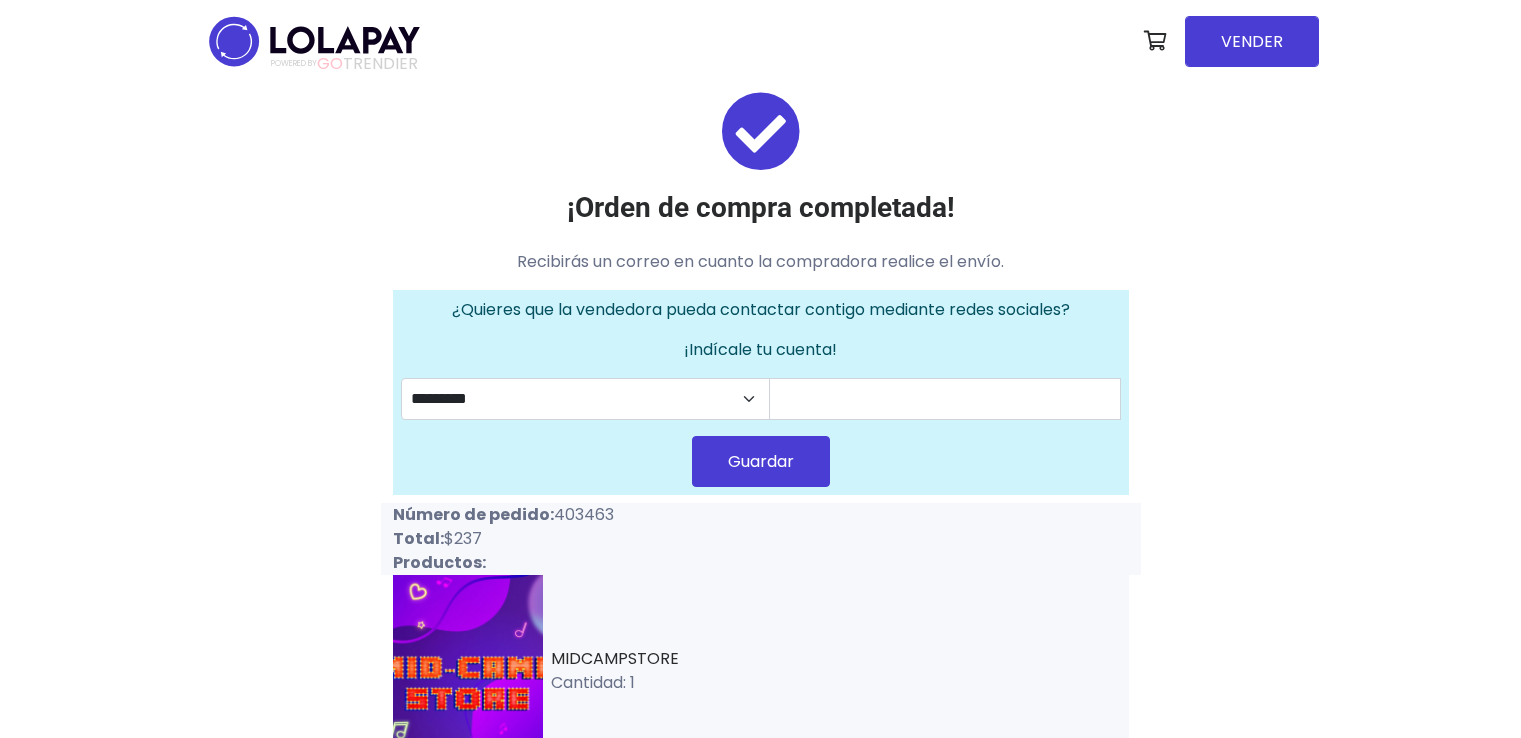 scroll, scrollTop: 0, scrollLeft: 0, axis: both 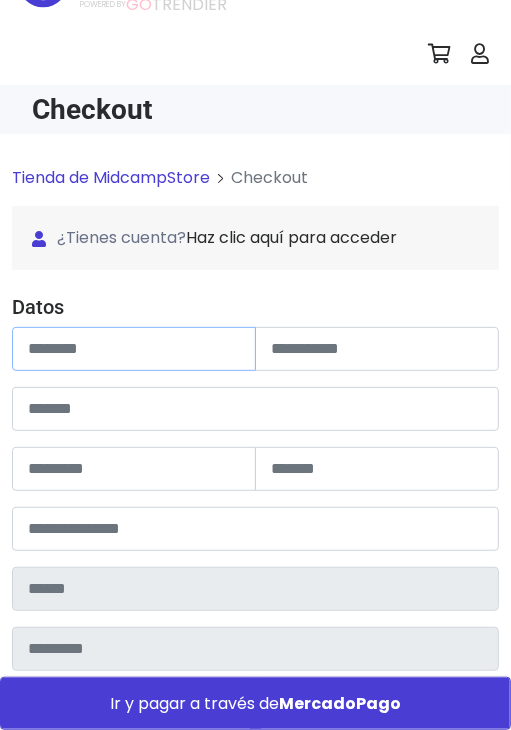 click at bounding box center [134, 349] 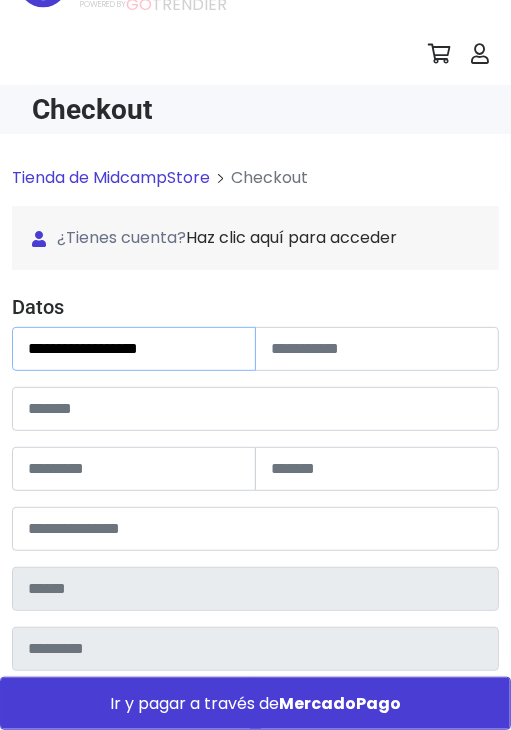 type on "**********" 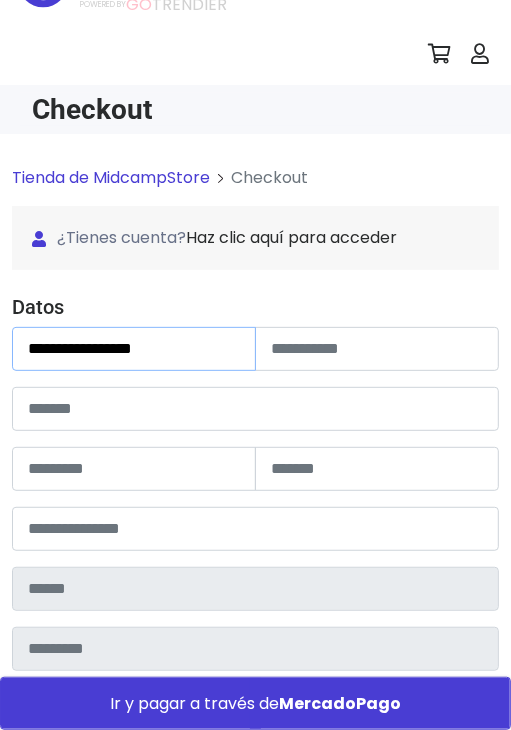 type on "**********" 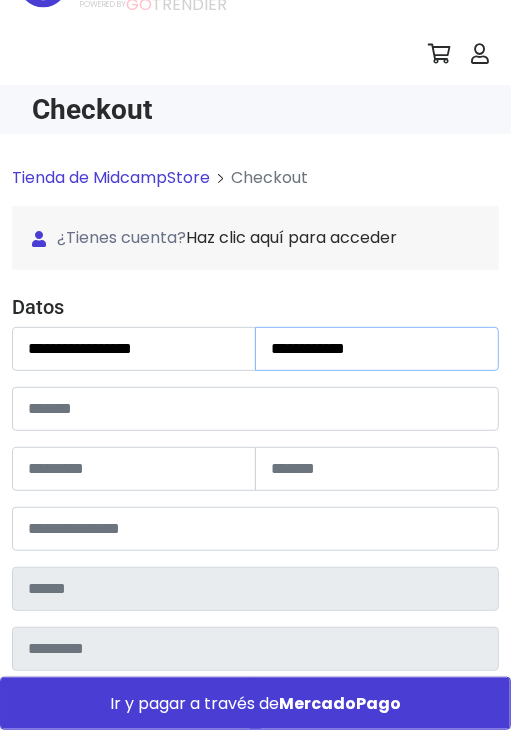 type on "**********" 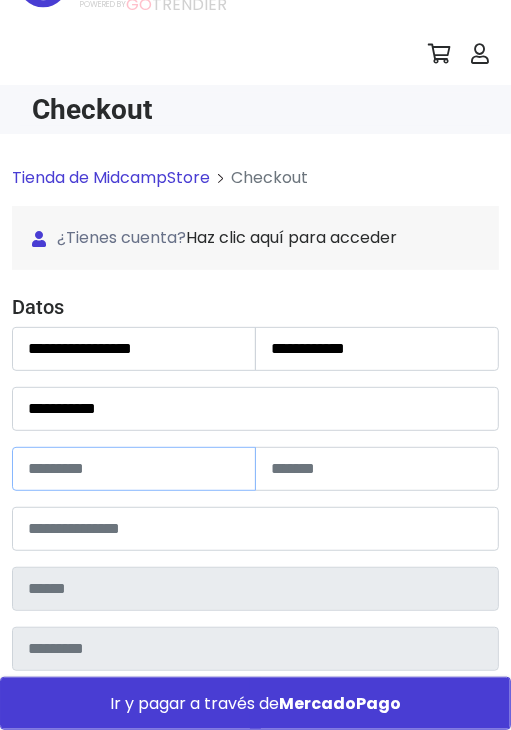 type on "******" 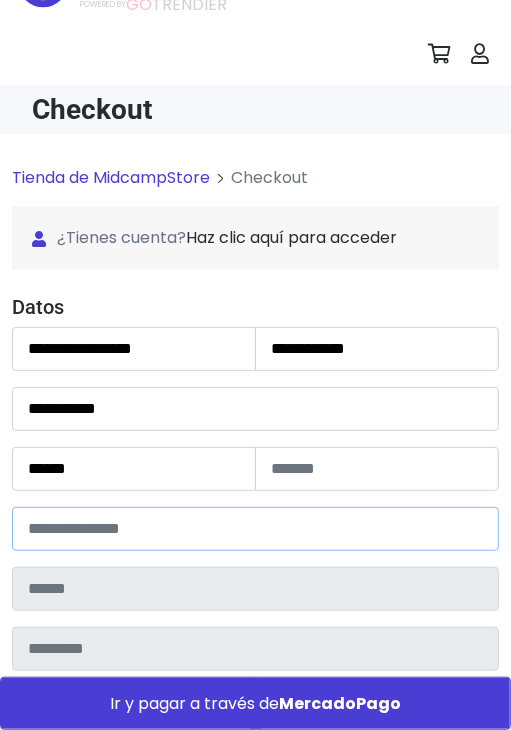 type on "*****" 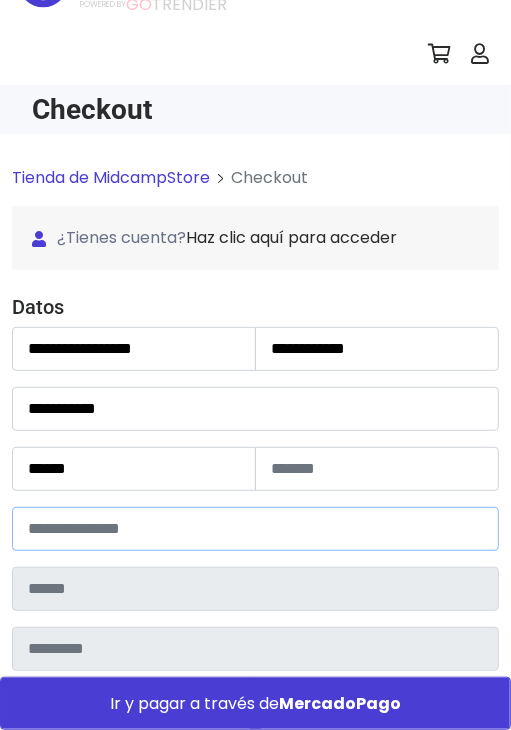 type on "**********" 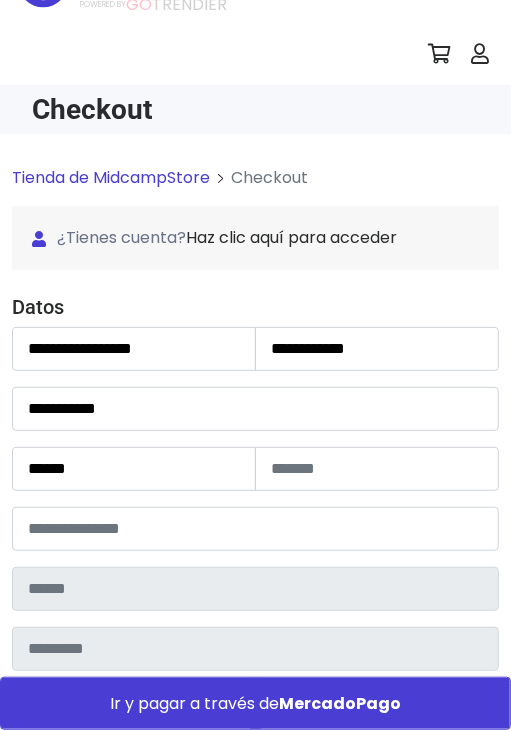 type on "**********" 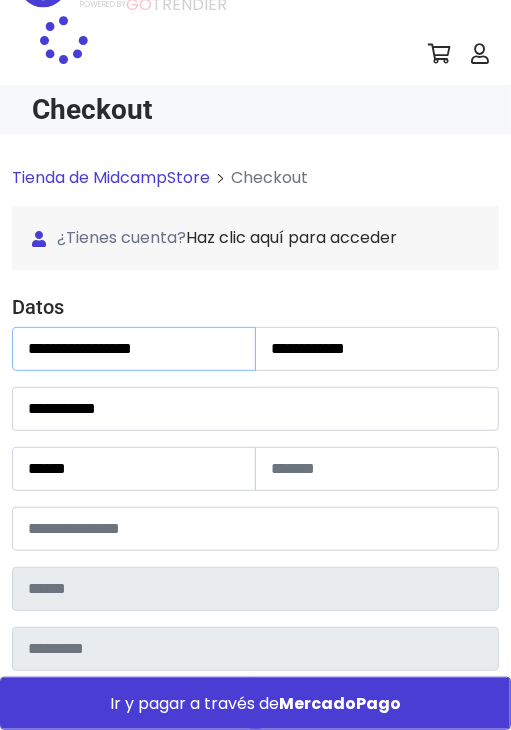 type on "**********" 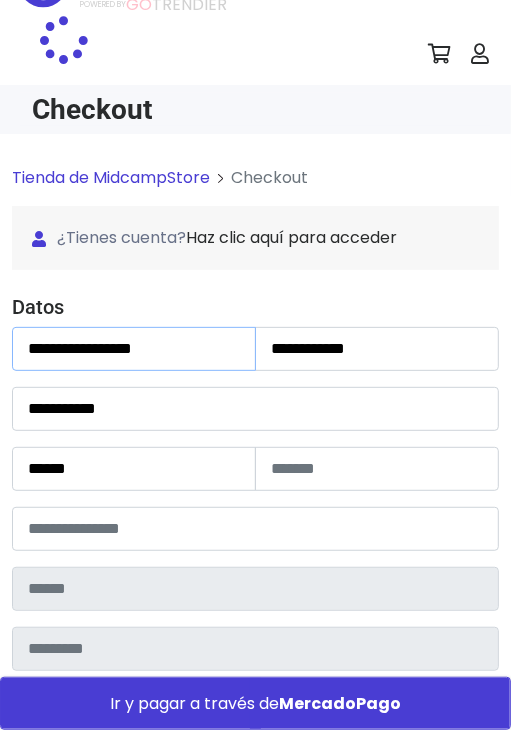 type on "********" 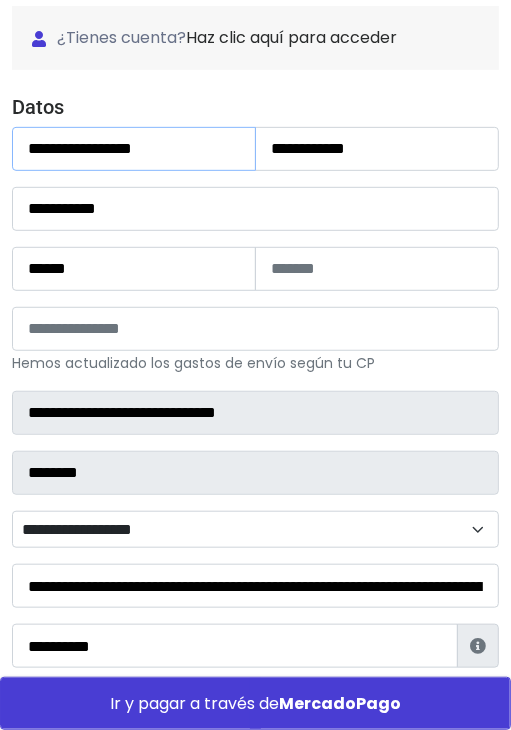 scroll, scrollTop: 359, scrollLeft: 0, axis: vertical 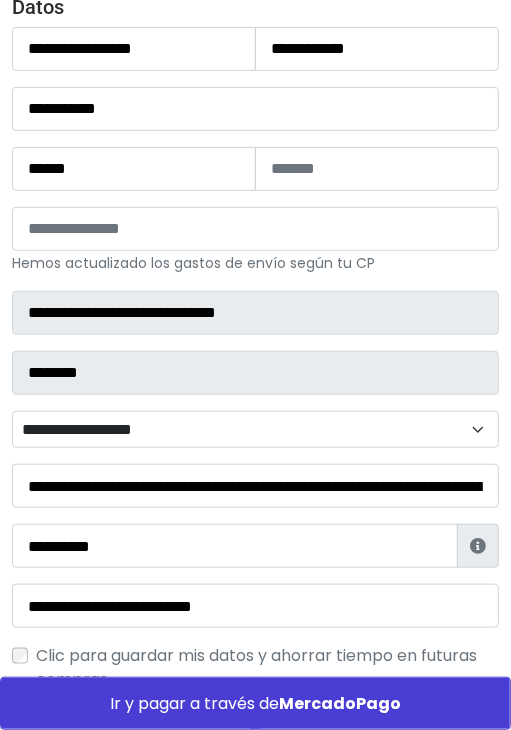 click on "**********" at bounding box center (255, 430) 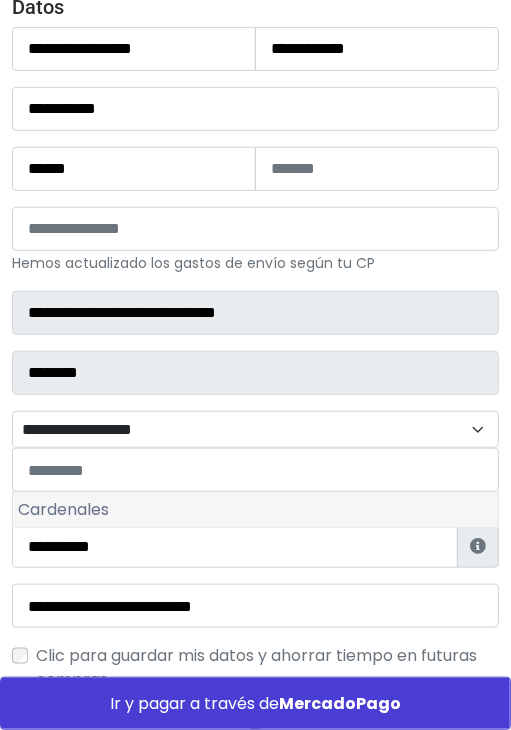 click on "Cardenales" at bounding box center [255, 510] 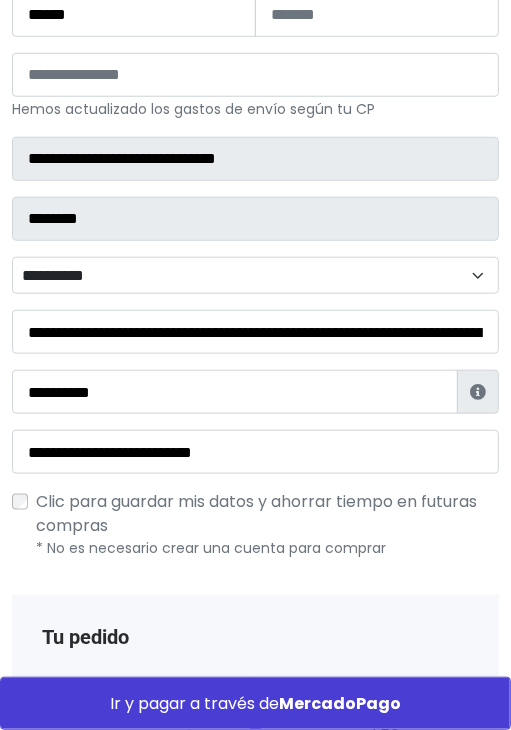 scroll, scrollTop: 559, scrollLeft: 0, axis: vertical 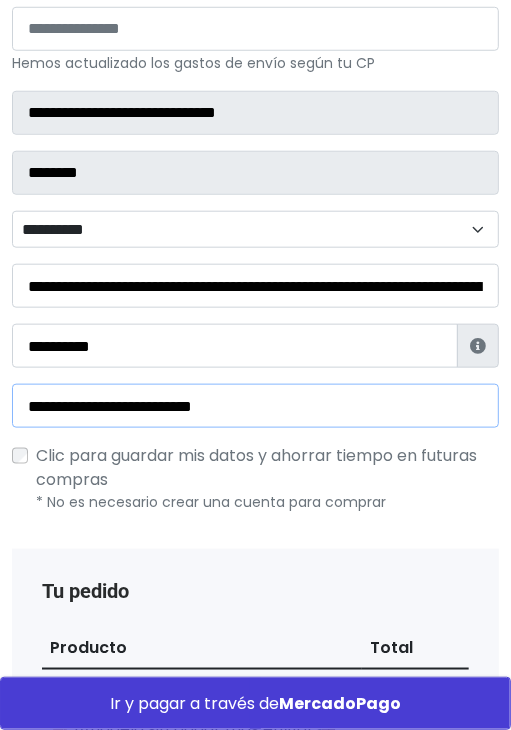 click on "**********" at bounding box center [255, 406] 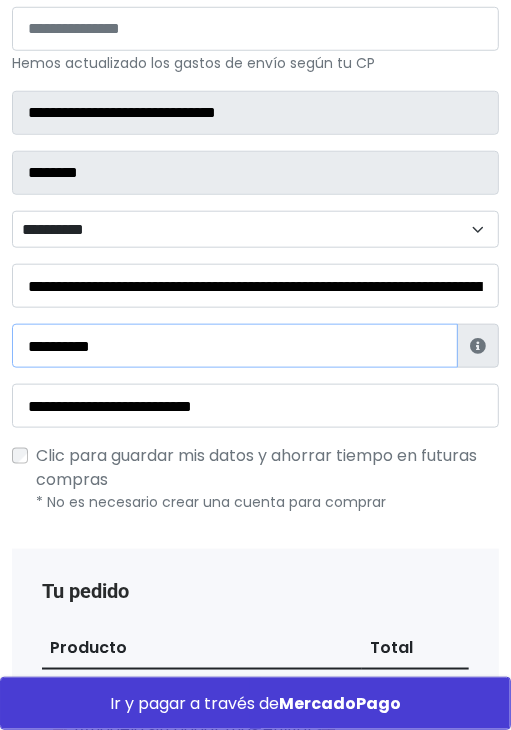 click on "**********" at bounding box center (235, 346) 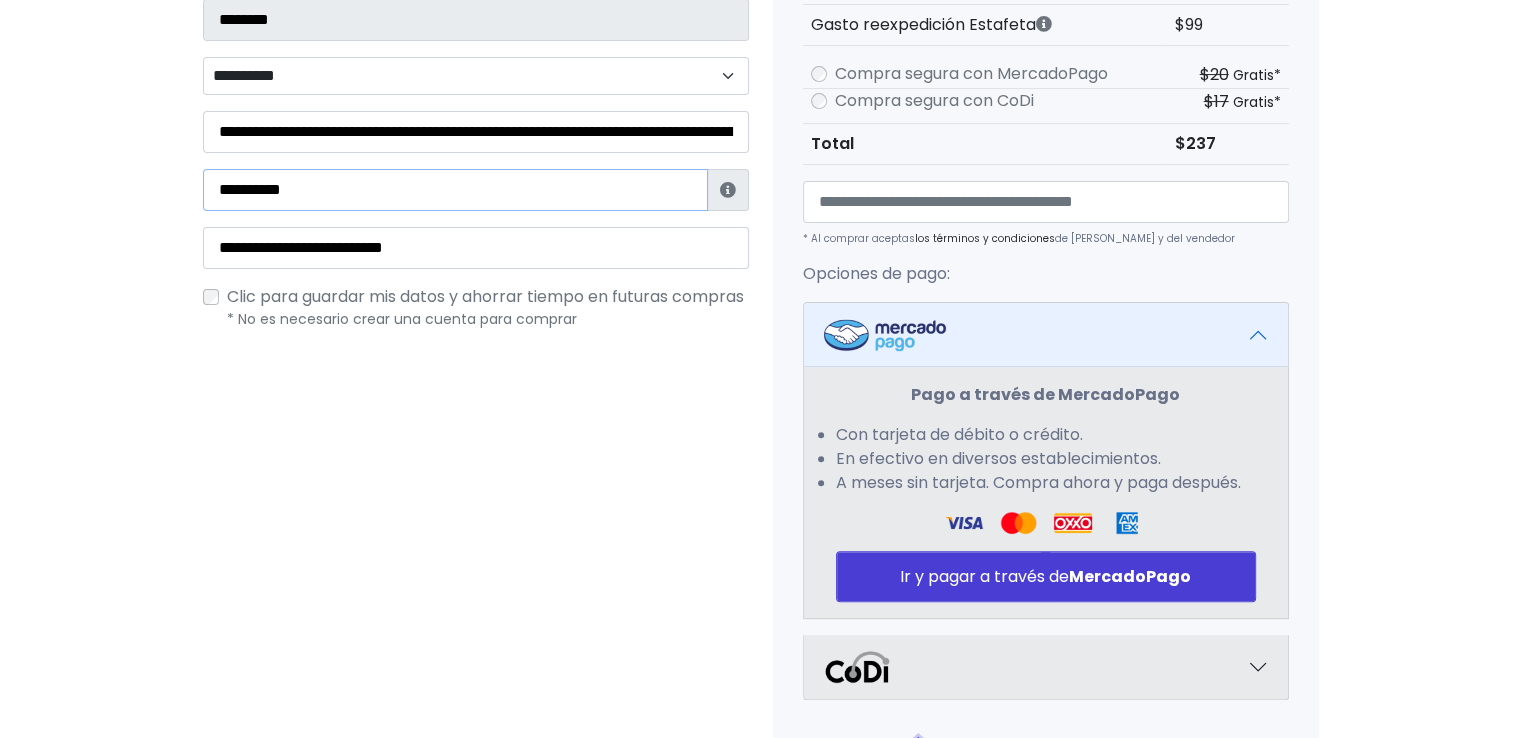 scroll, scrollTop: 559, scrollLeft: 0, axis: vertical 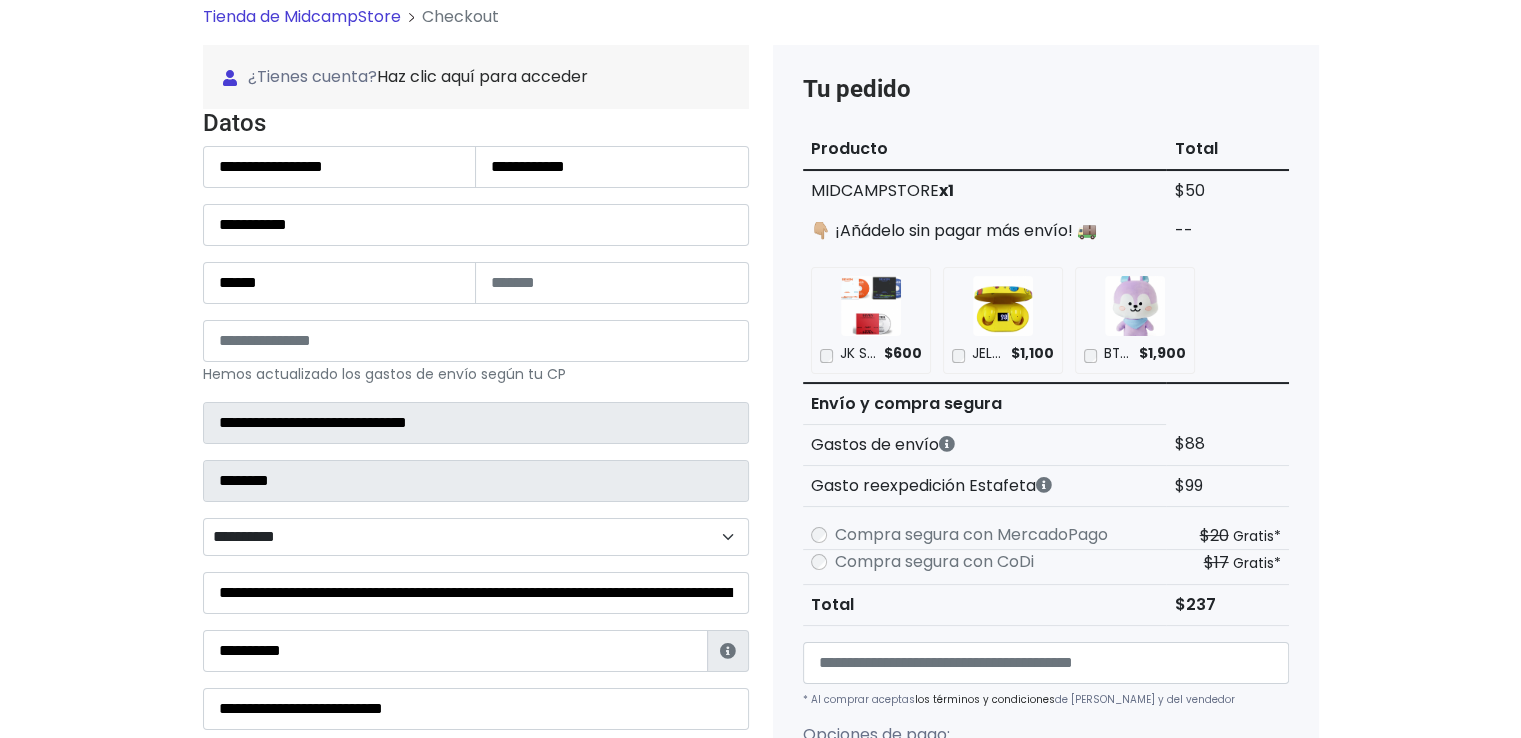 click on "Tienda de MidcampStore
Checkout
¿Tienes cuenta?
Haz clic aquí para acceder
¿Olvidaste tu contraseña? Entrar" at bounding box center (760, 720) 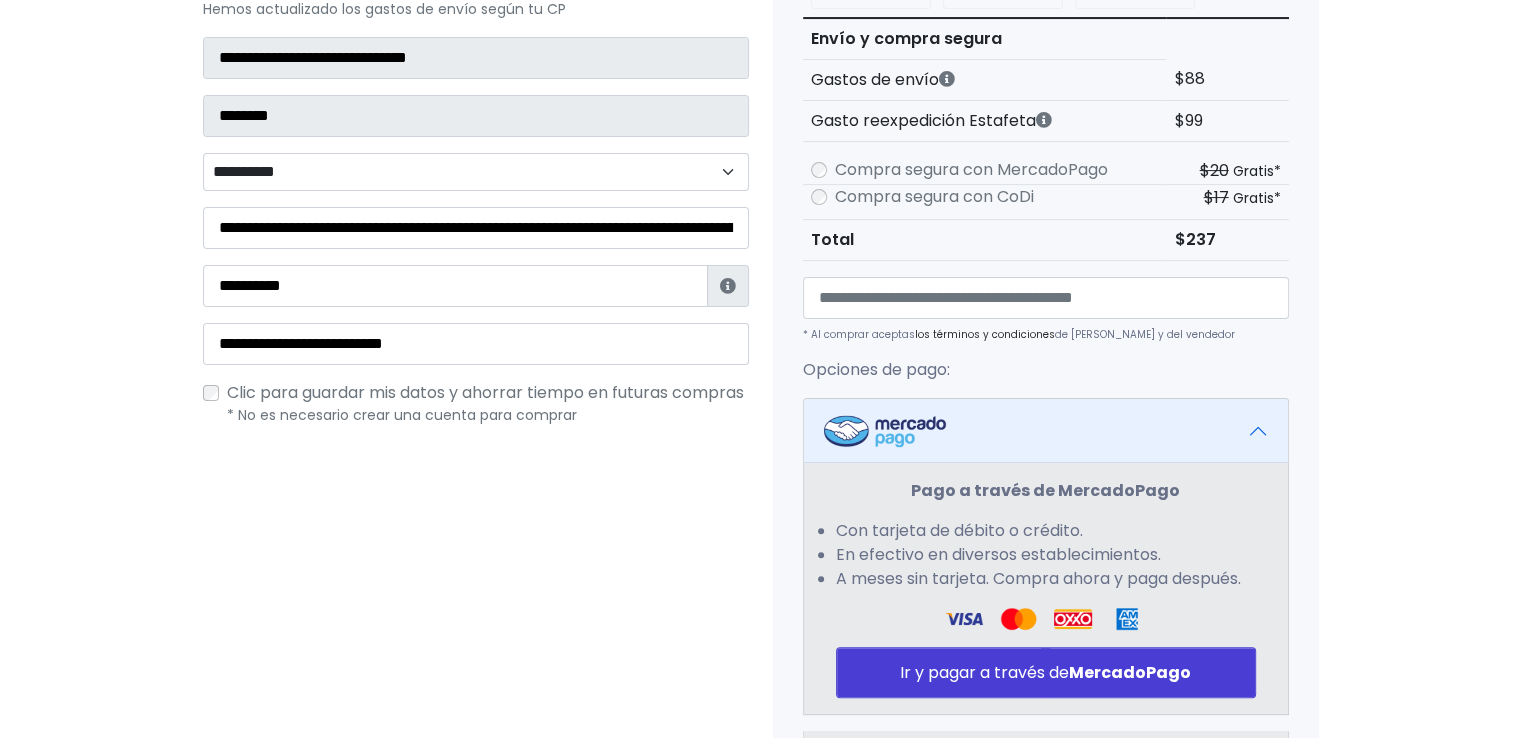 scroll, scrollTop: 559, scrollLeft: 0, axis: vertical 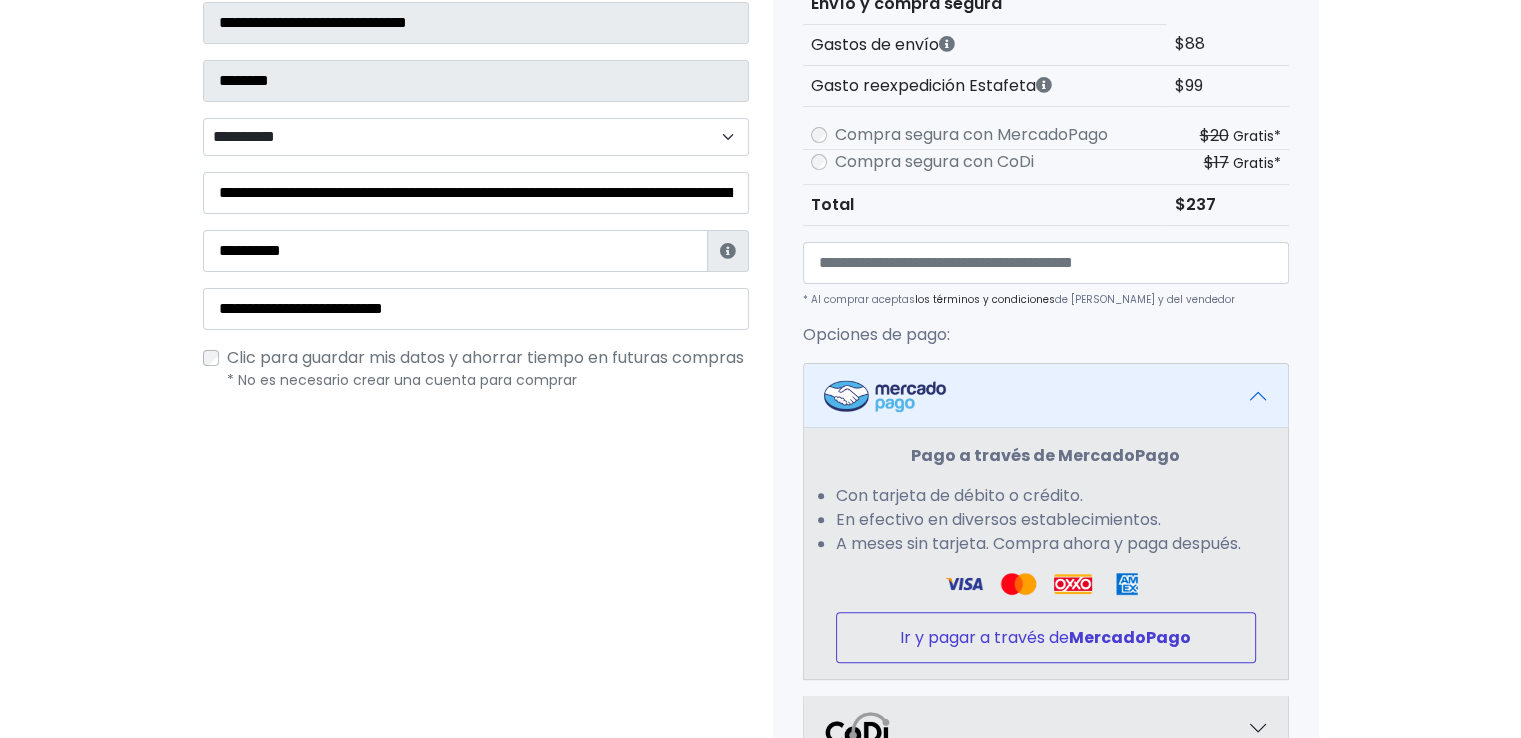 click on "Ir y pagar a través de  MercadoPago" at bounding box center [1046, 637] 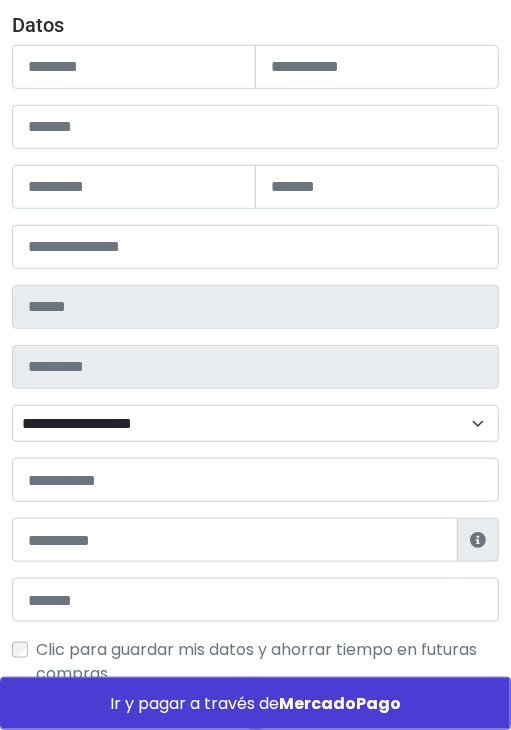scroll, scrollTop: 114, scrollLeft: 0, axis: vertical 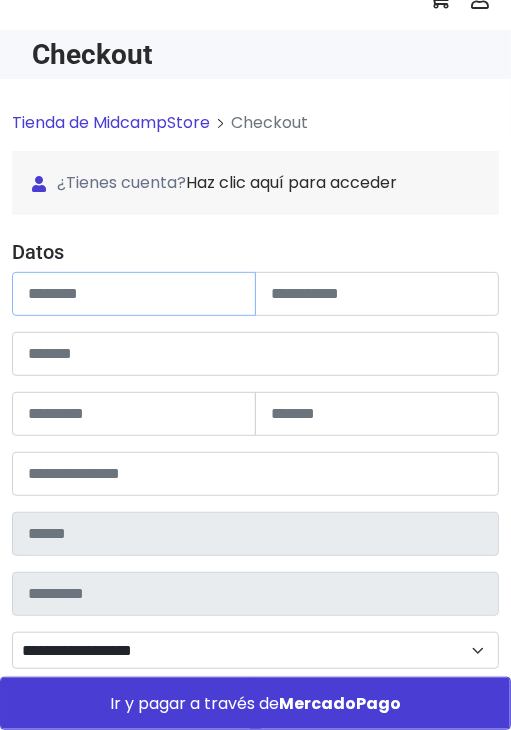 click at bounding box center [134, 294] 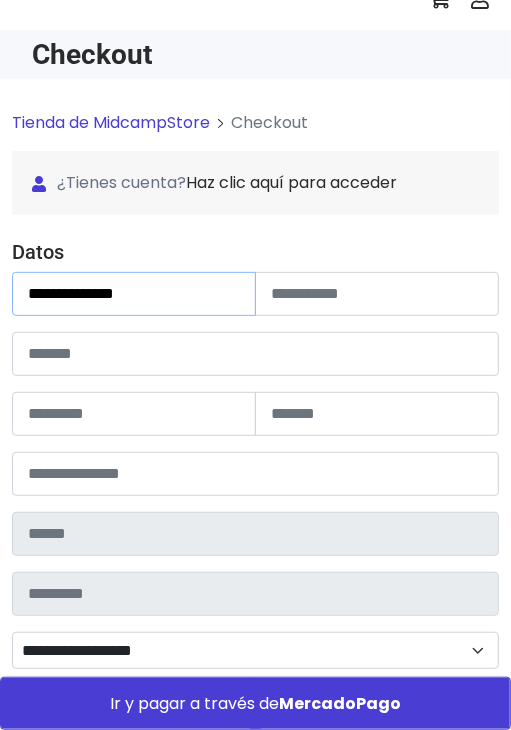 type on "**********" 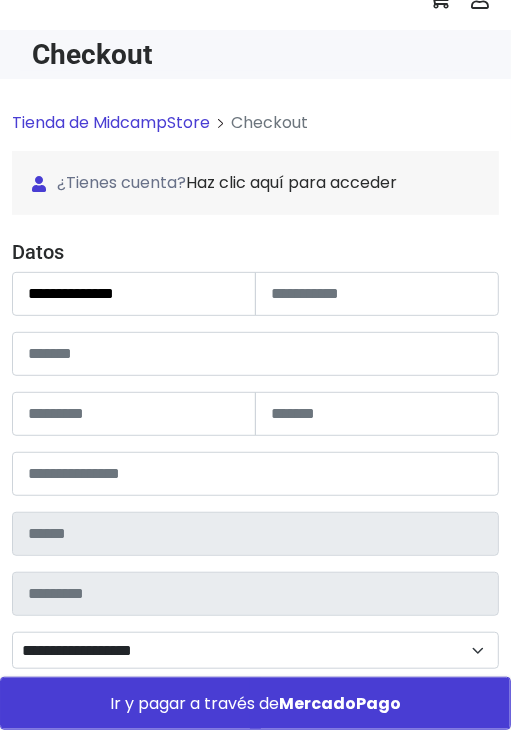 click on "**********" at bounding box center [255, 603] 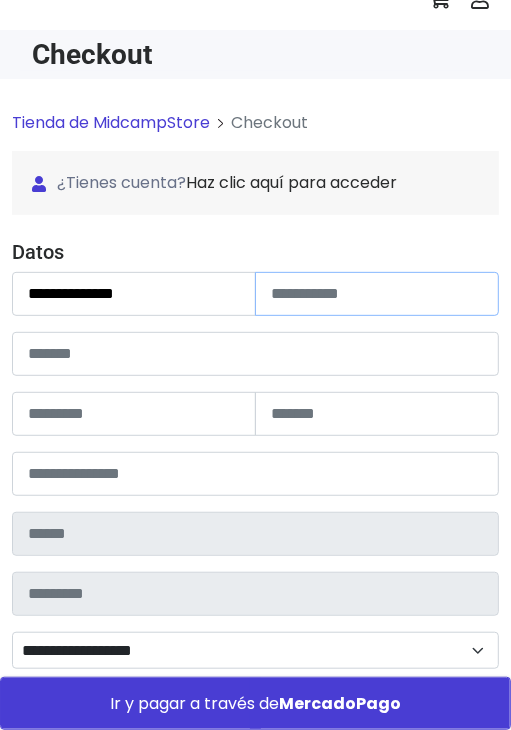 click at bounding box center [377, 294] 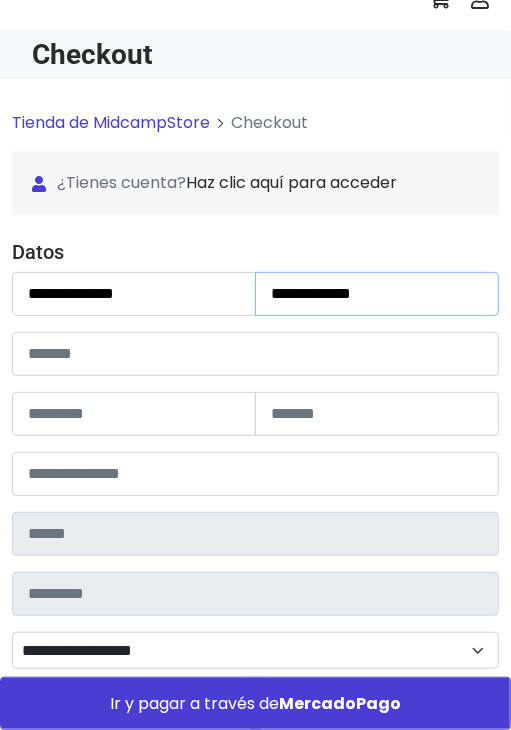 type on "**********" 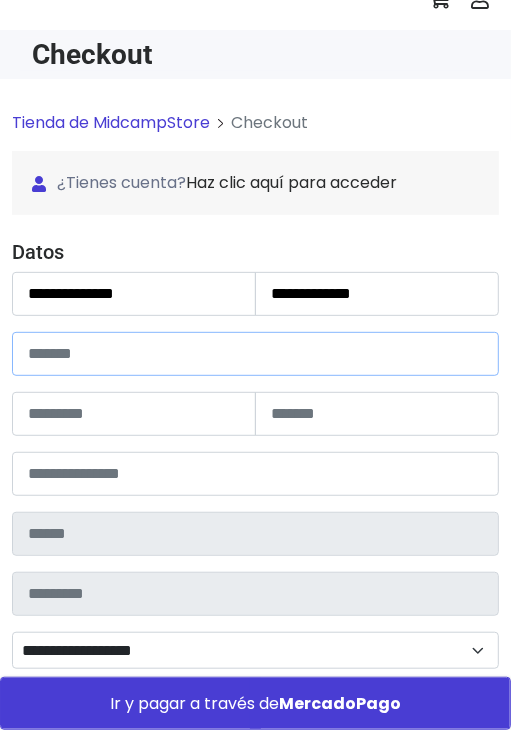 click at bounding box center [255, 354] 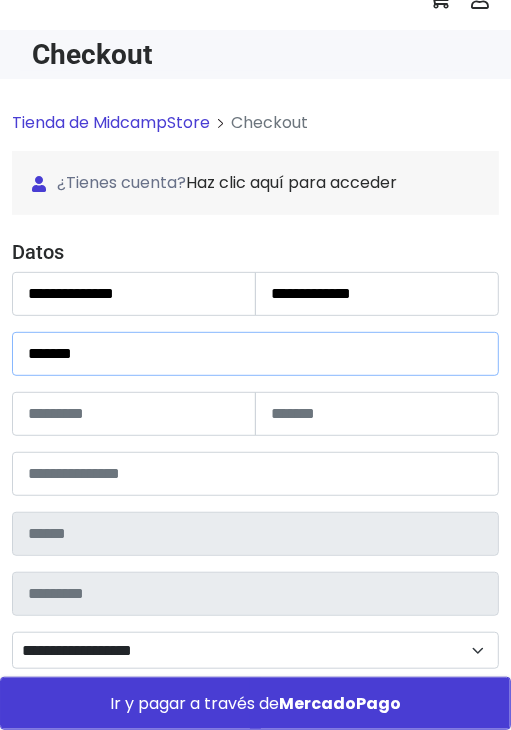 type on "*******" 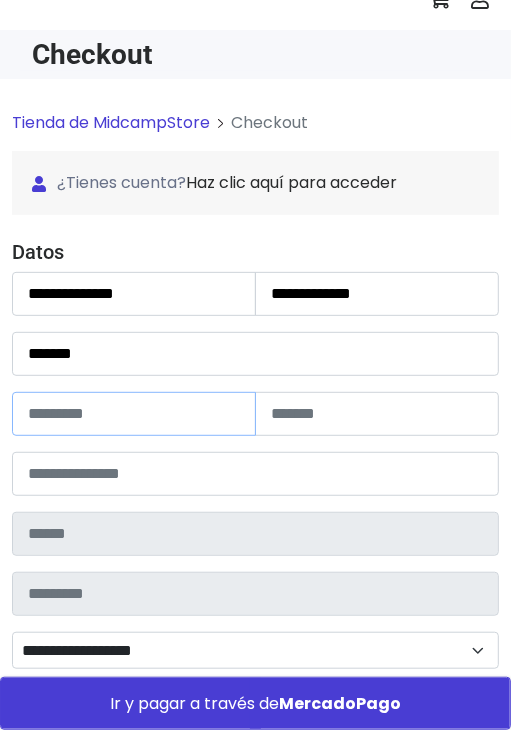 click at bounding box center [134, 414] 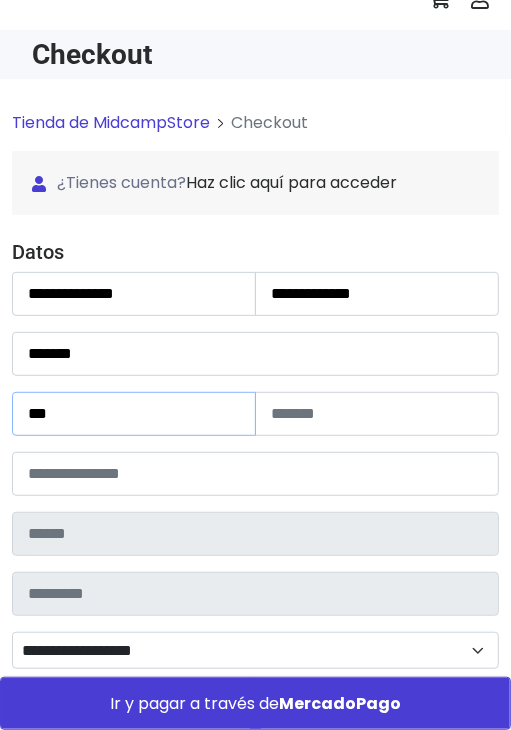 type on "***" 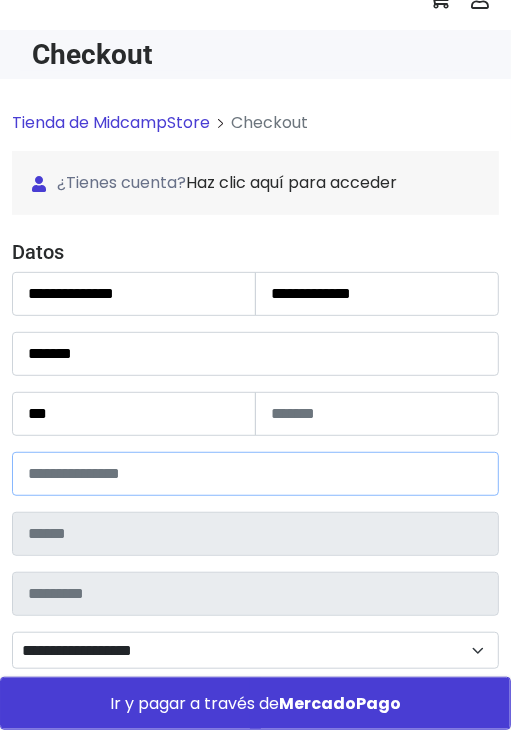 click at bounding box center (255, 474) 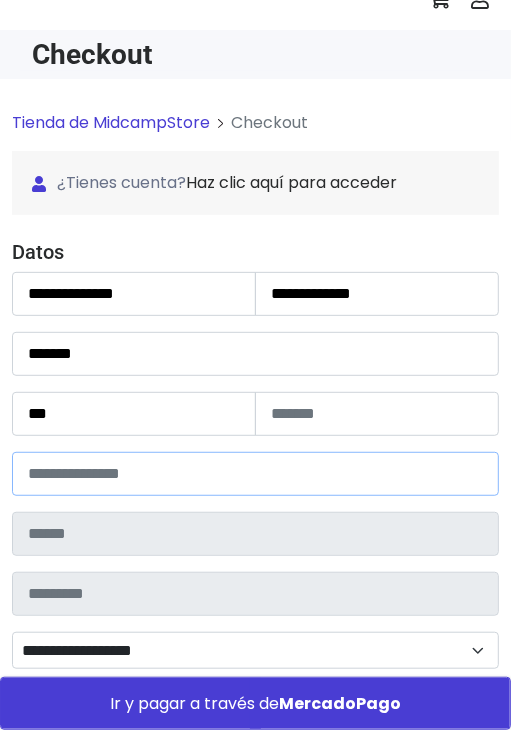 type on "*****" 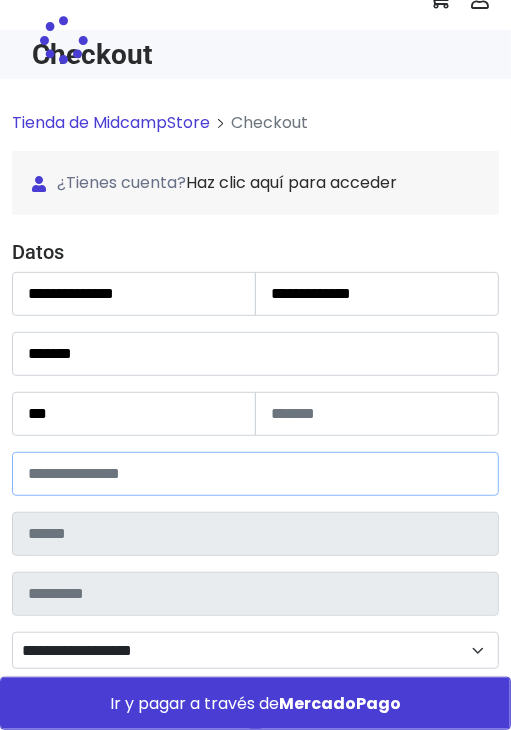 type on "**********" 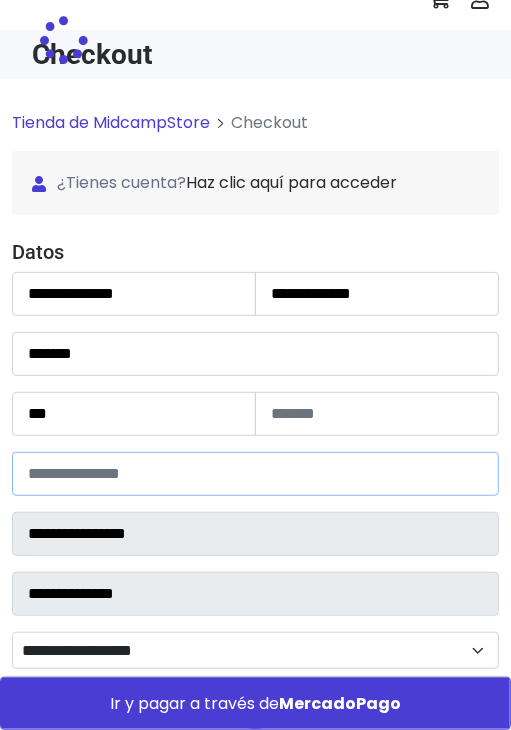 select 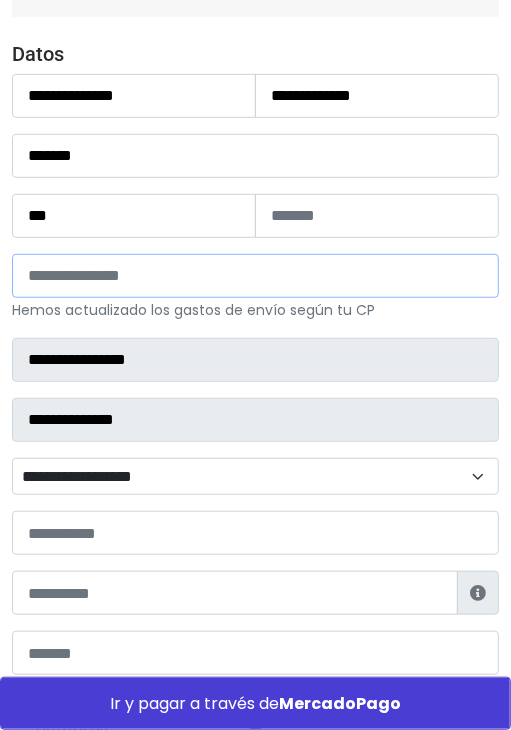 scroll, scrollTop: 314, scrollLeft: 0, axis: vertical 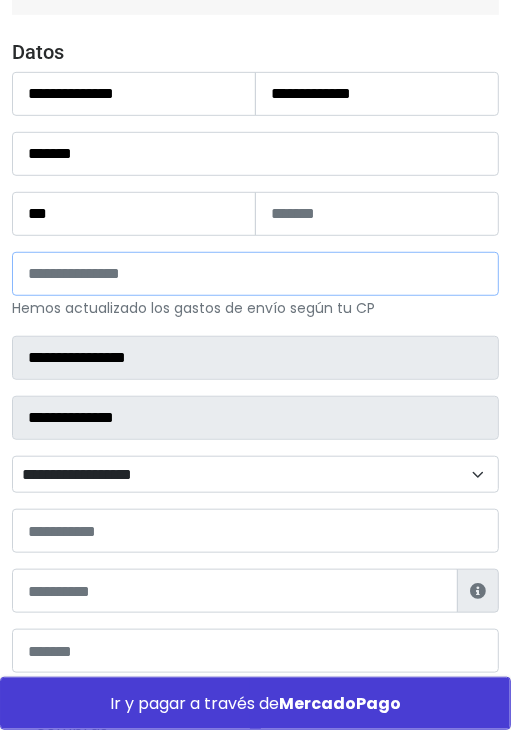 type on "*****" 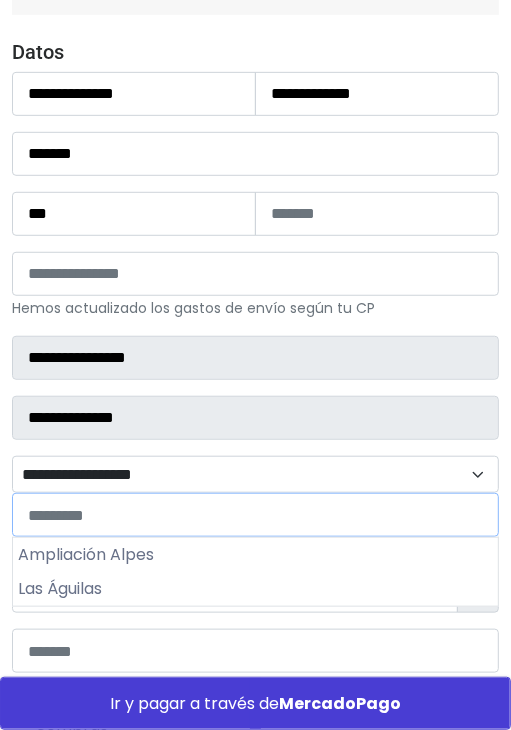 click on "**********" at bounding box center (255, 475) 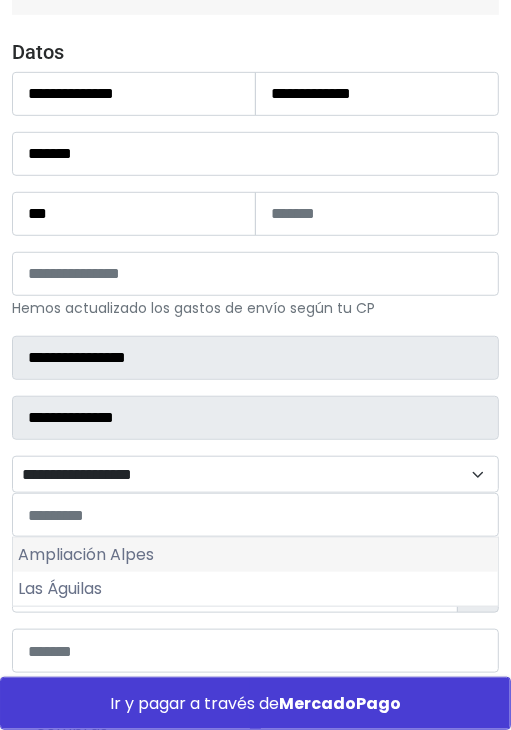 click on "Ampliación Alpes" at bounding box center (255, 555) 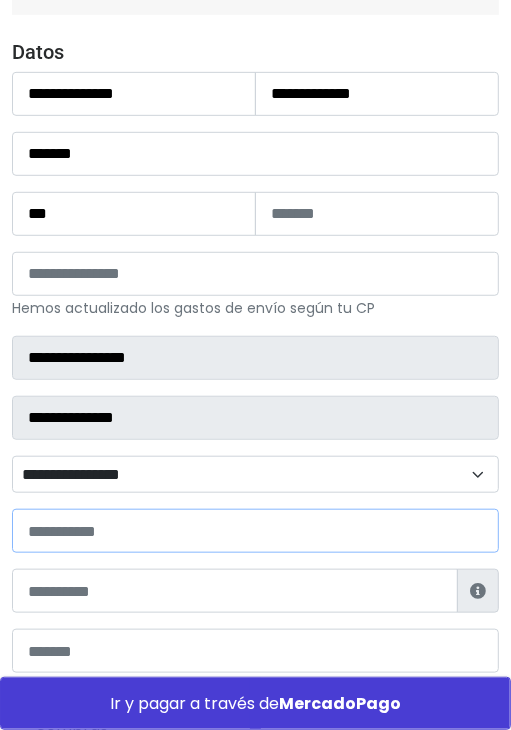 click at bounding box center (255, 531) 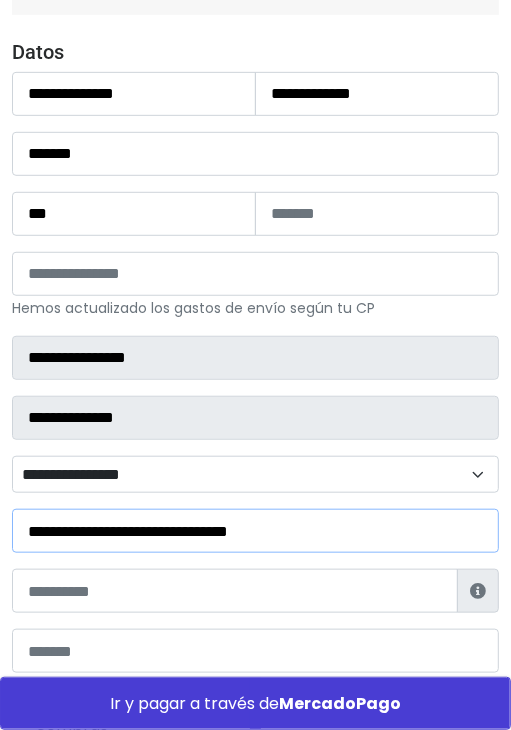 click on "**********" at bounding box center (255, 531) 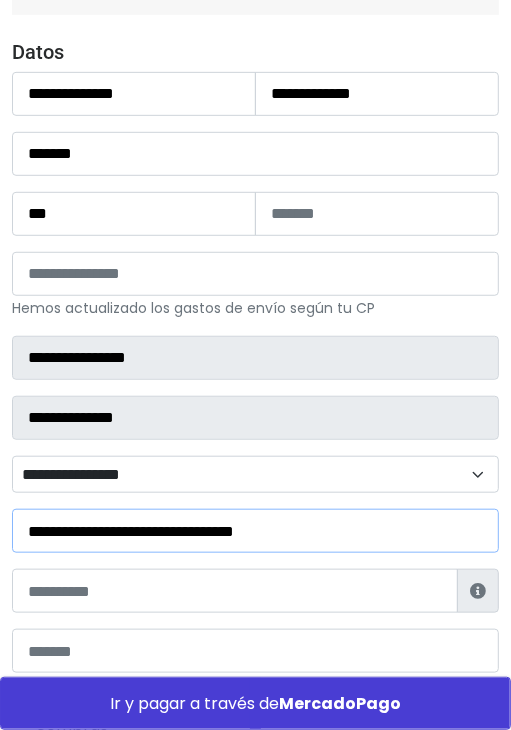 type on "**********" 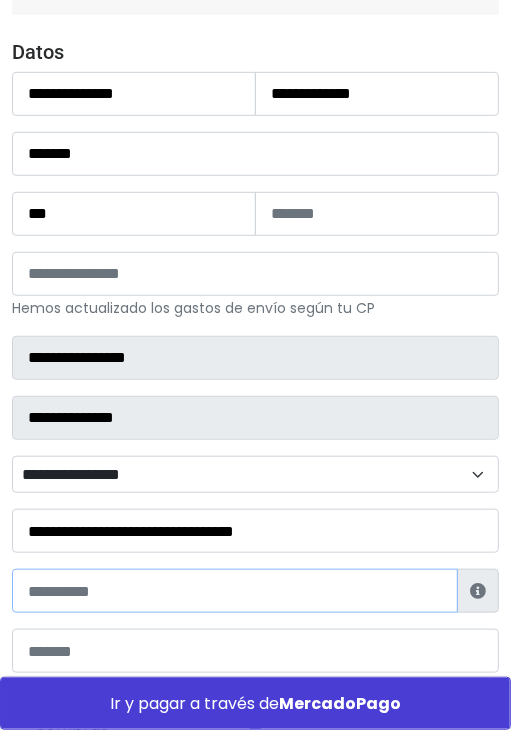click at bounding box center [235, 591] 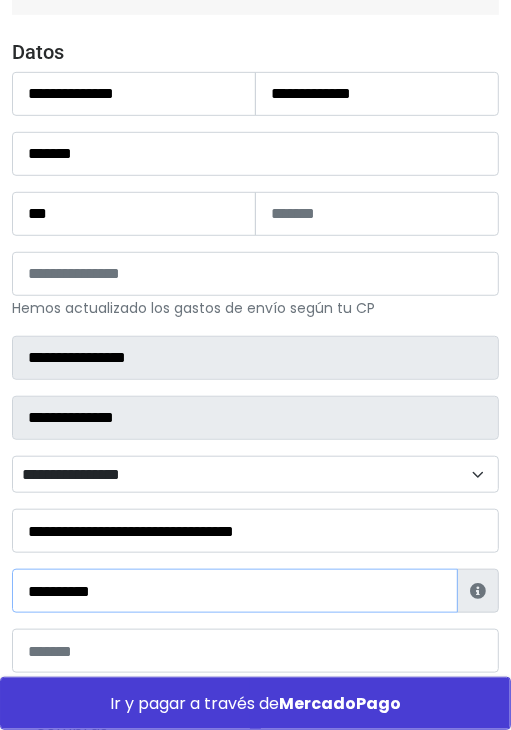 type on "**********" 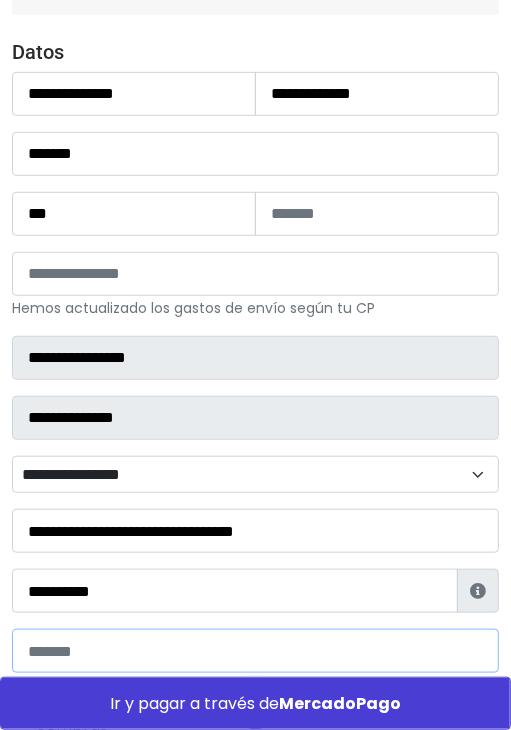 click at bounding box center (255, 651) 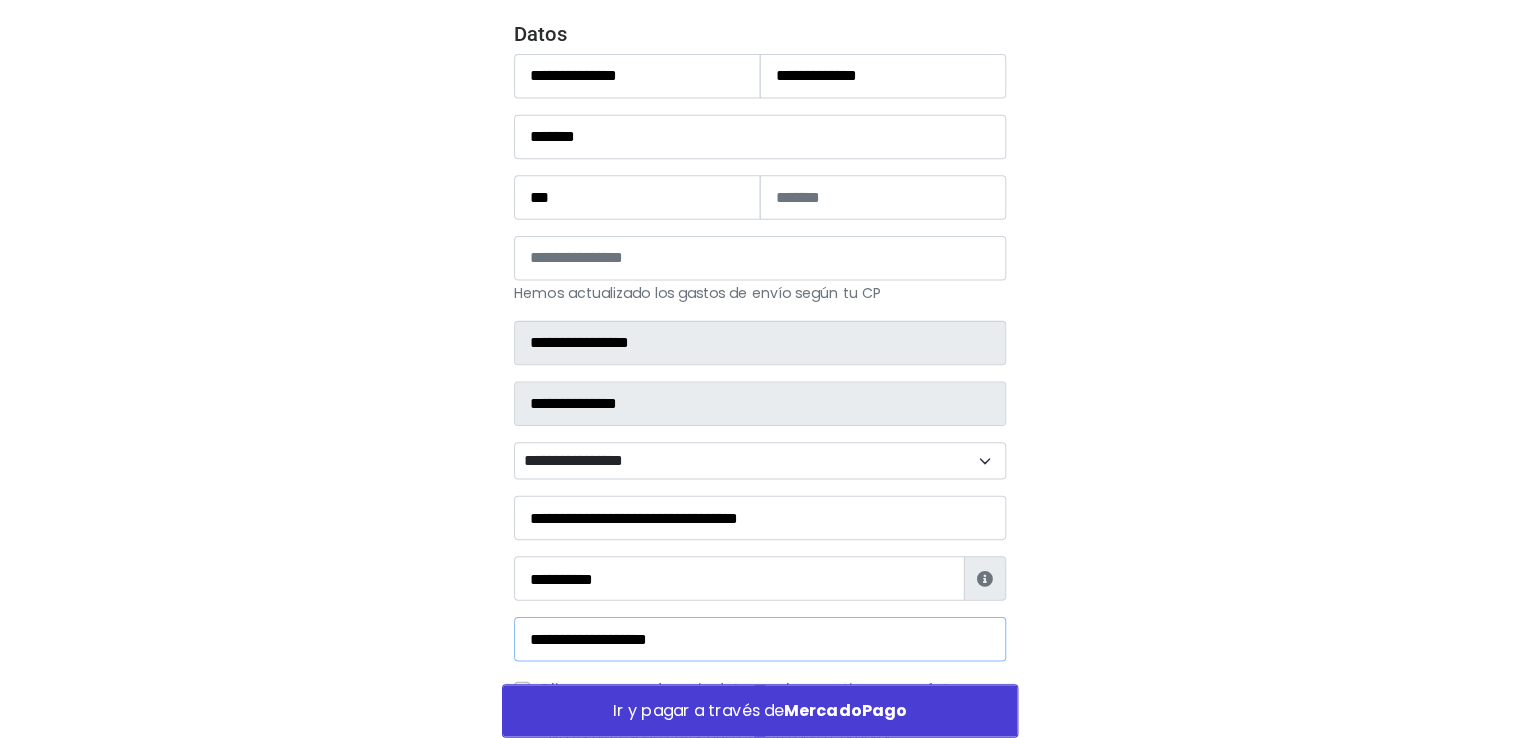 scroll, scrollTop: 514, scrollLeft: 0, axis: vertical 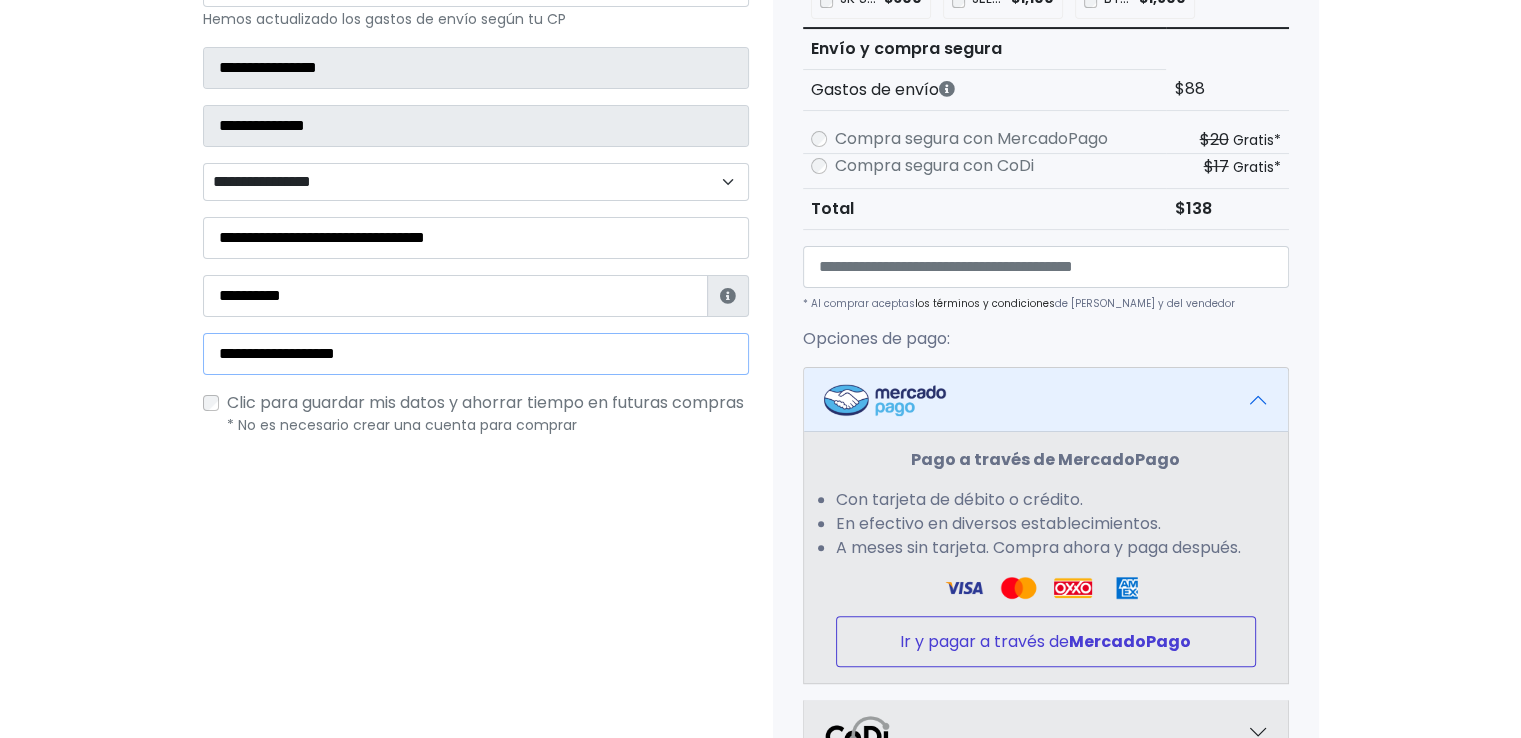 type on "**********" 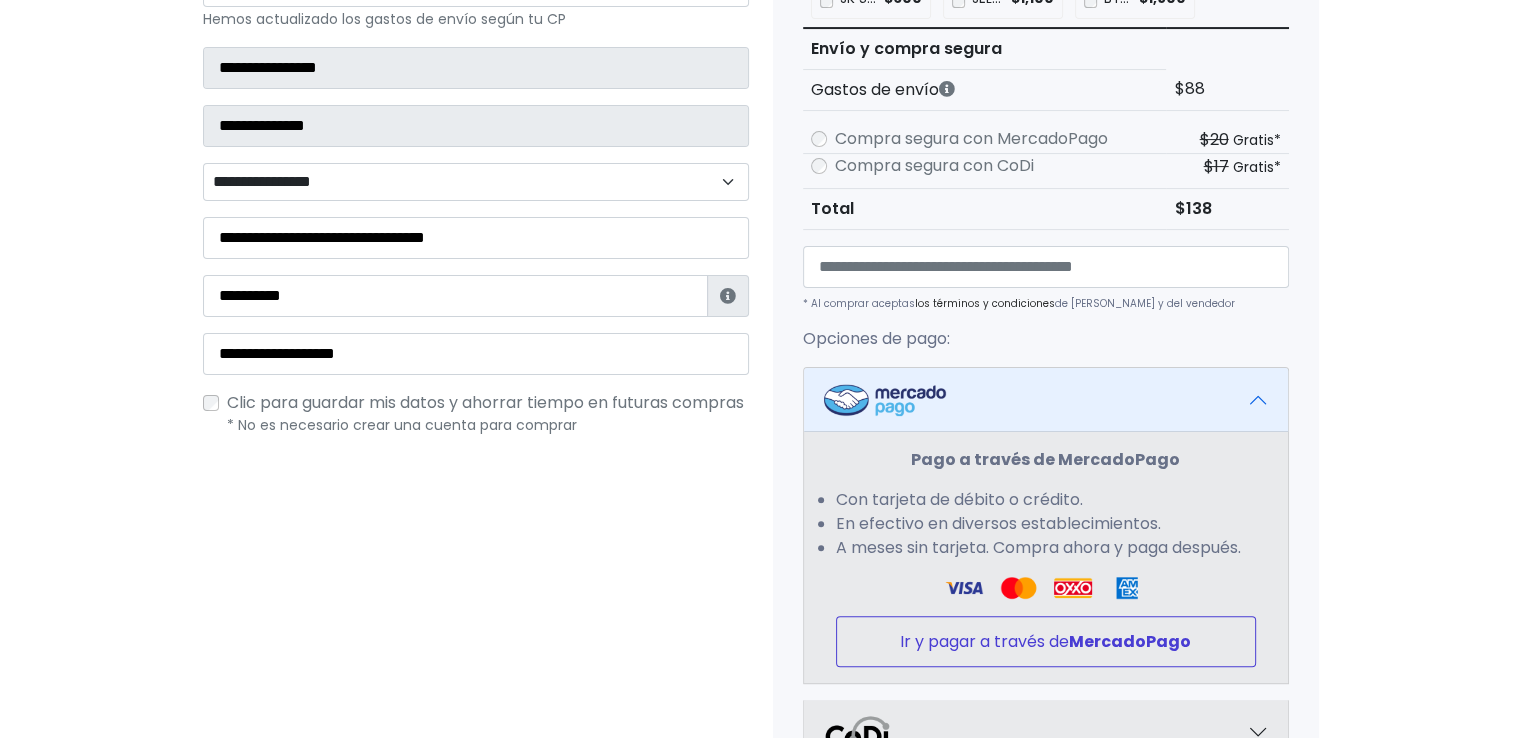 click on "MercadoPago" at bounding box center [1130, 641] 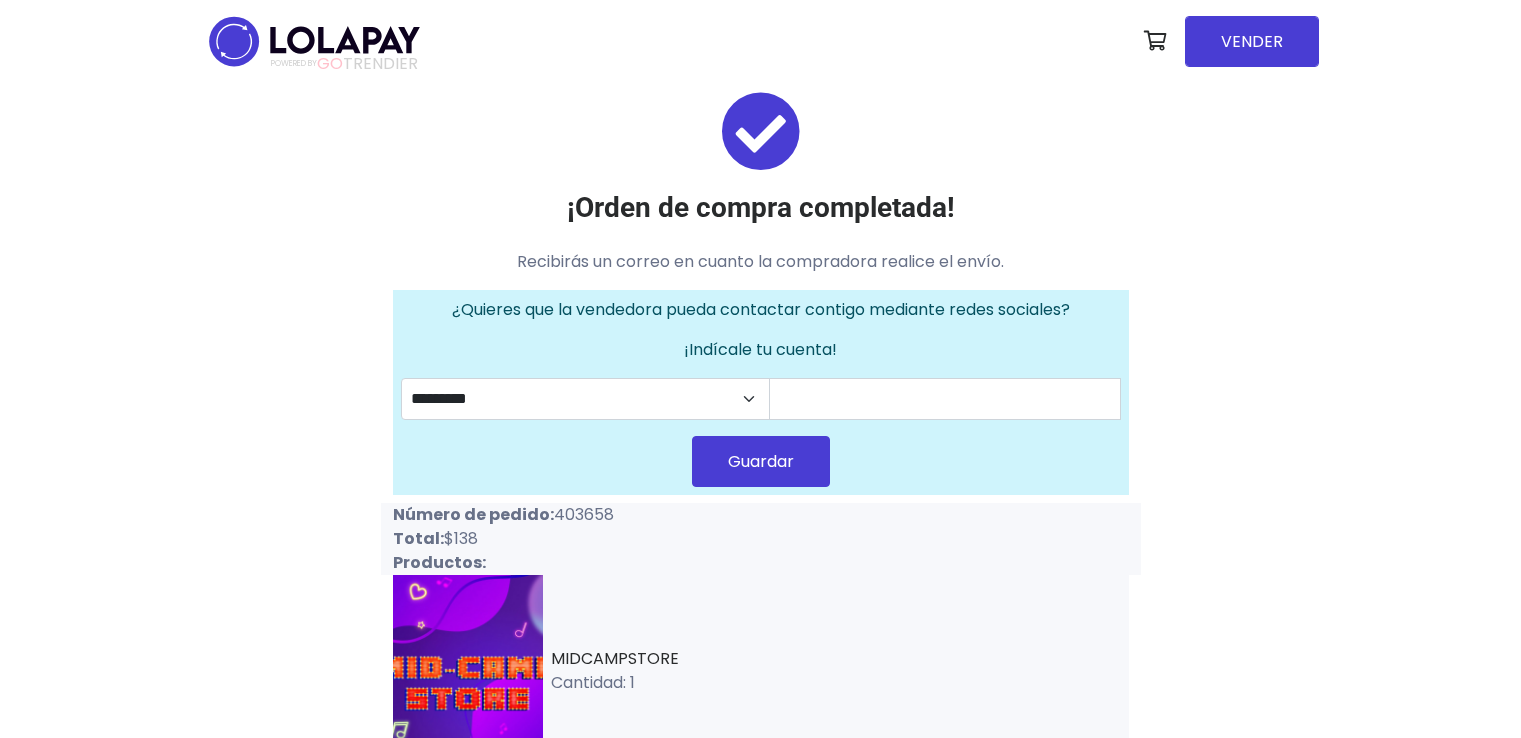 scroll, scrollTop: 0, scrollLeft: 0, axis: both 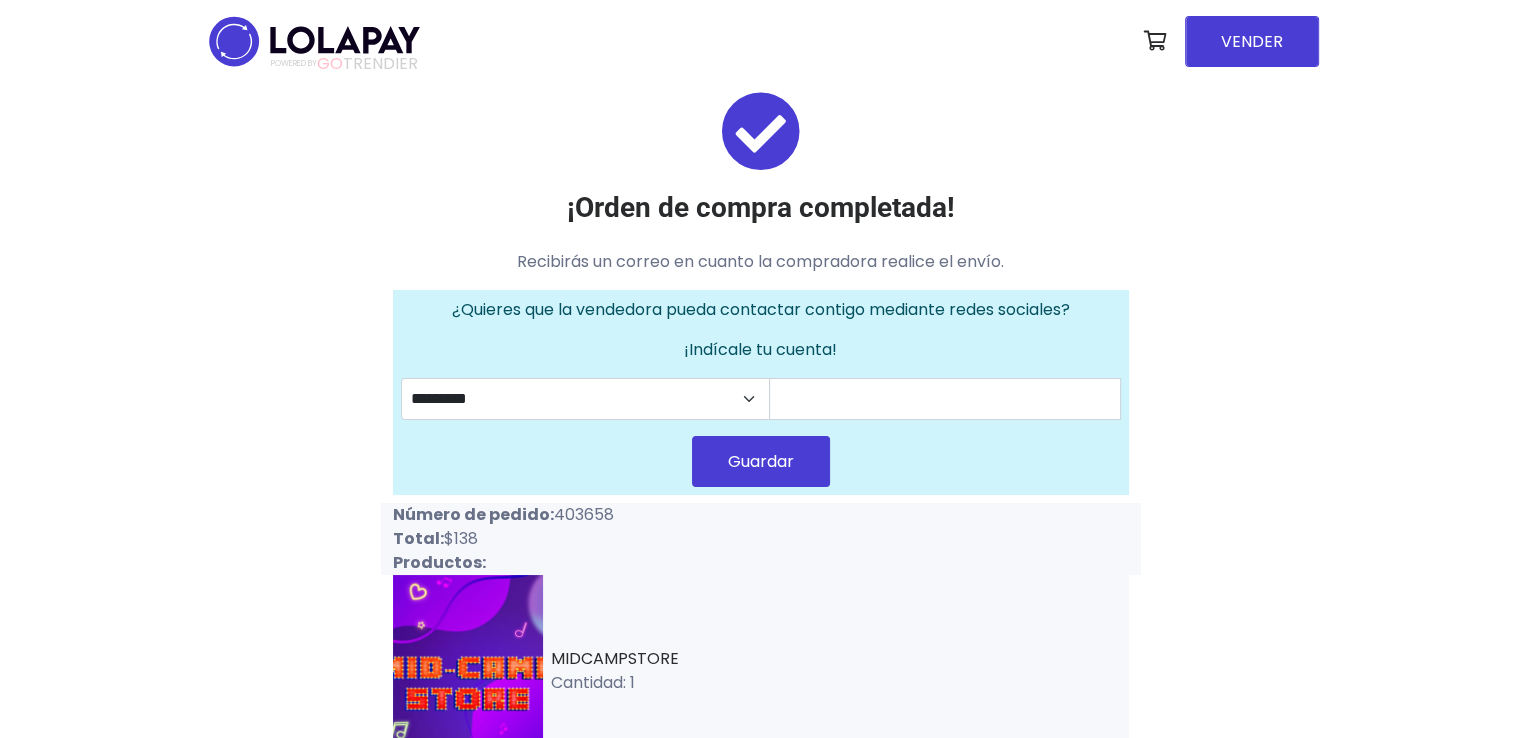 drag, startPoint x: 553, startPoint y: 511, endPoint x: 622, endPoint y: 506, distance: 69.18092 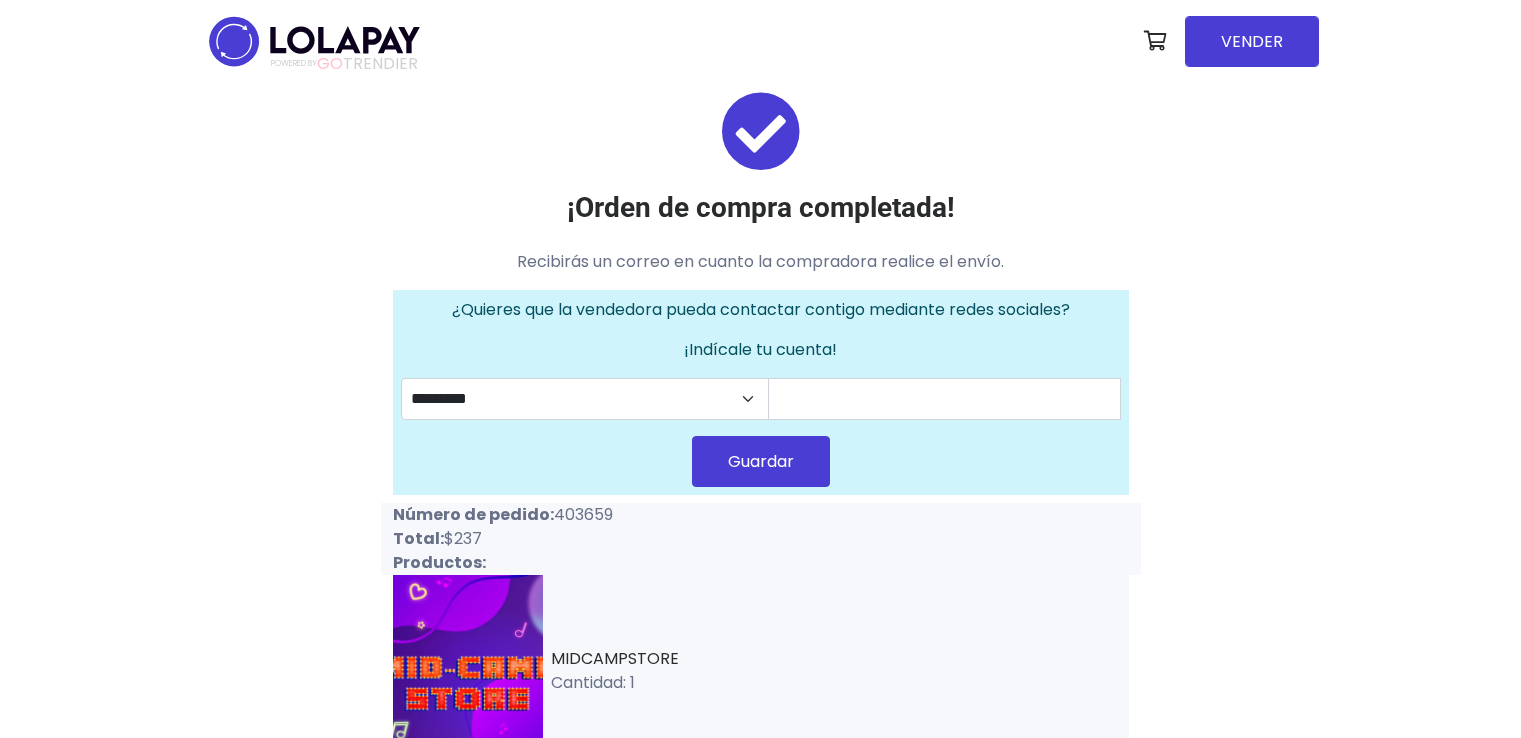 scroll, scrollTop: 0, scrollLeft: 0, axis: both 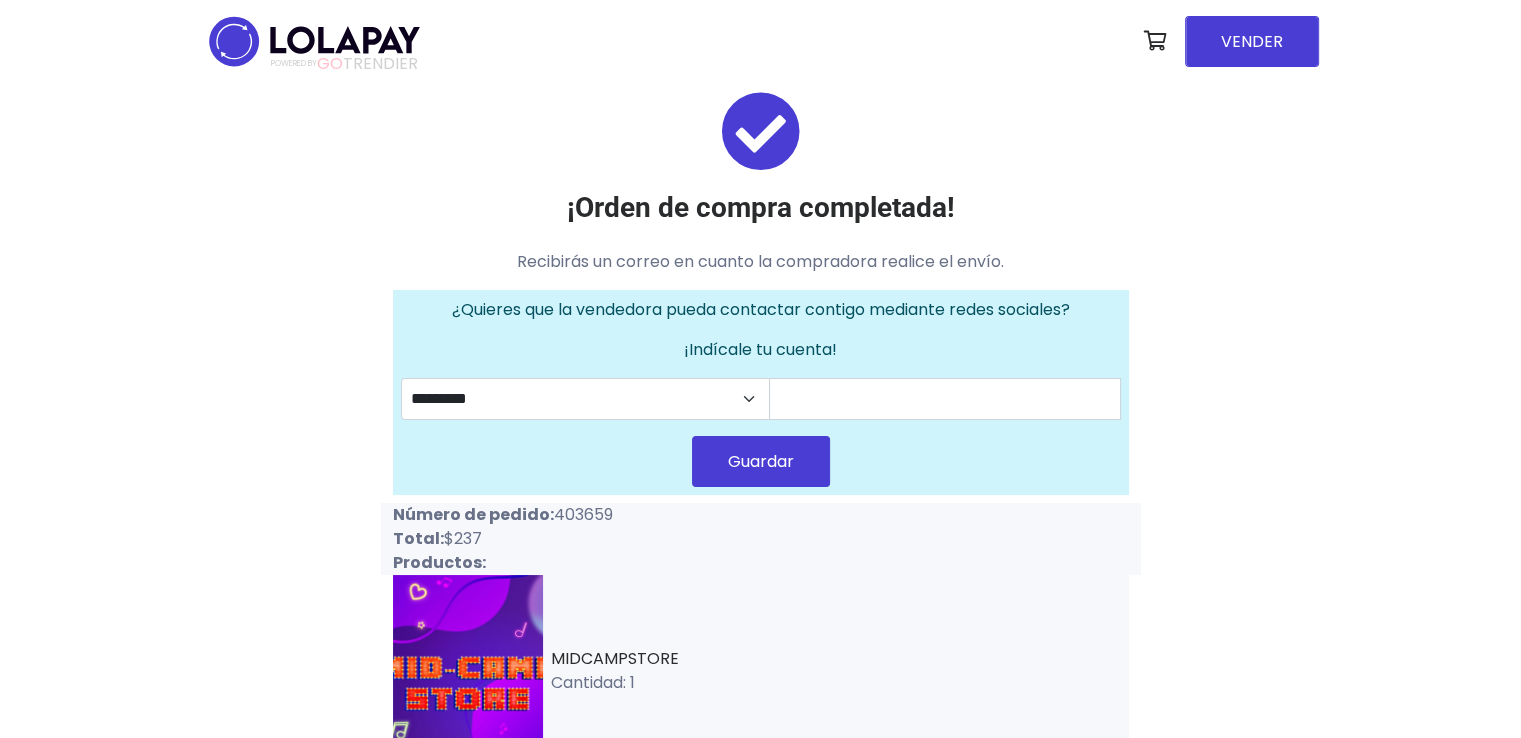 drag, startPoint x: 553, startPoint y: 511, endPoint x: 628, endPoint y: 509, distance: 75.026665 